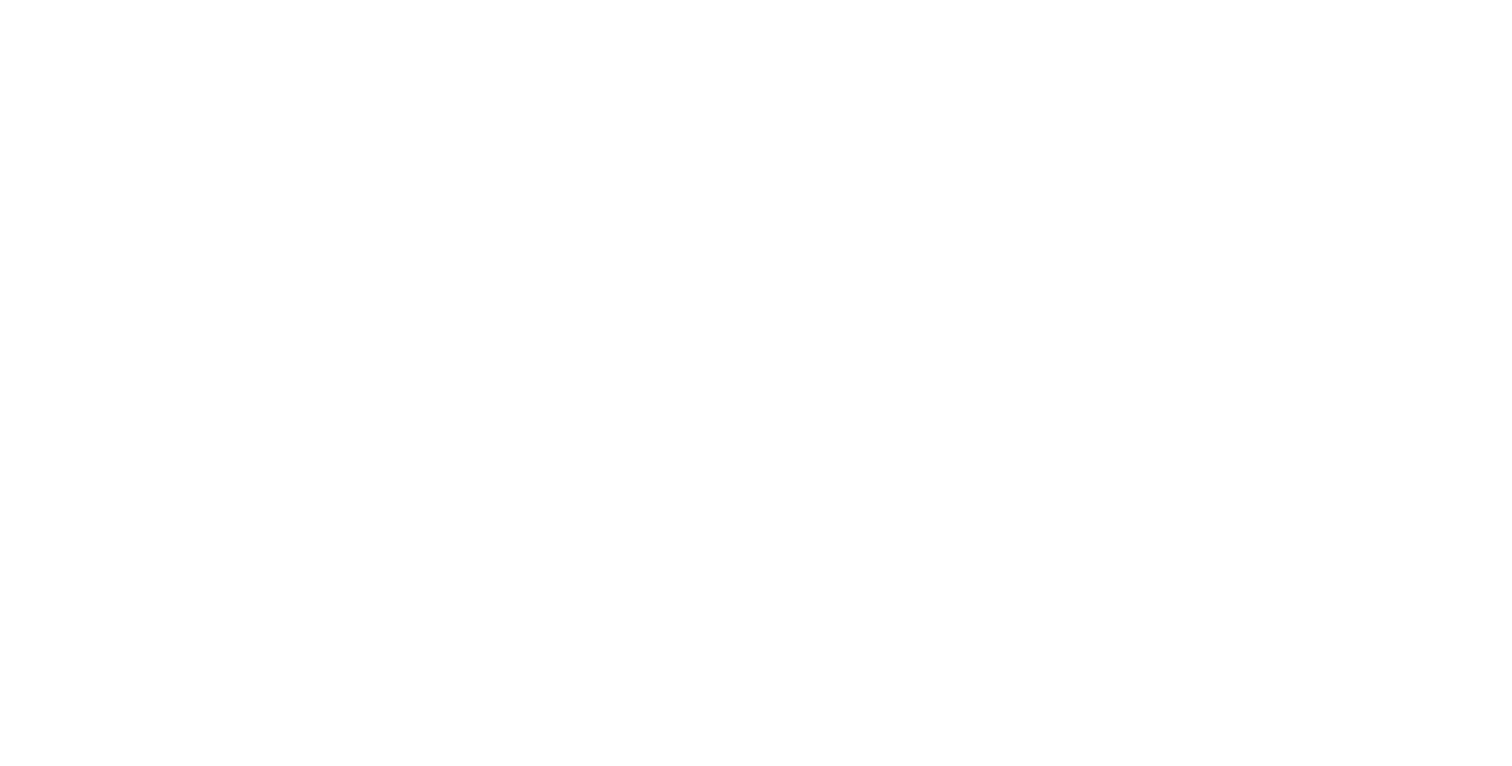 scroll, scrollTop: 0, scrollLeft: 0, axis: both 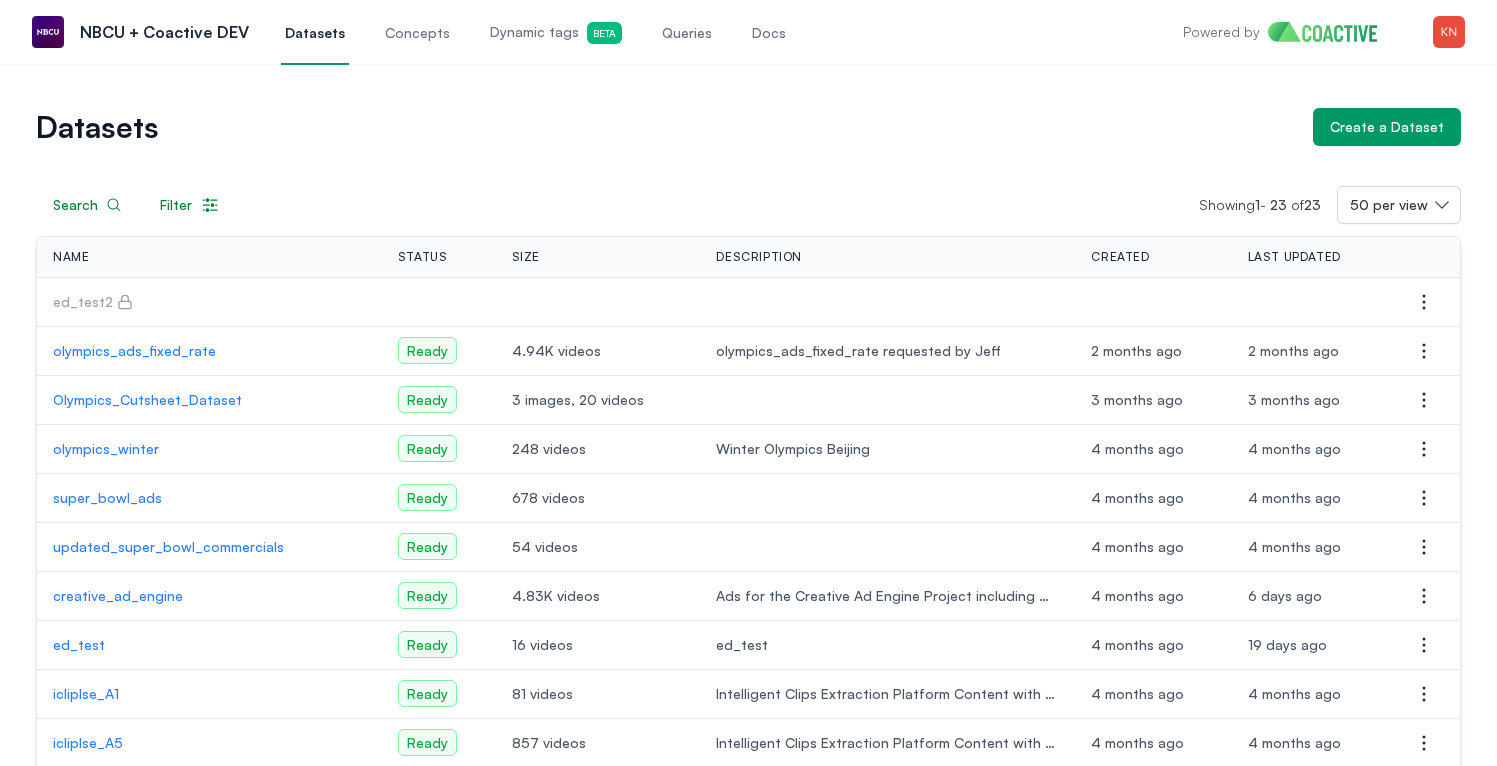 click on "Dynamic tags Beta" at bounding box center (556, 32) 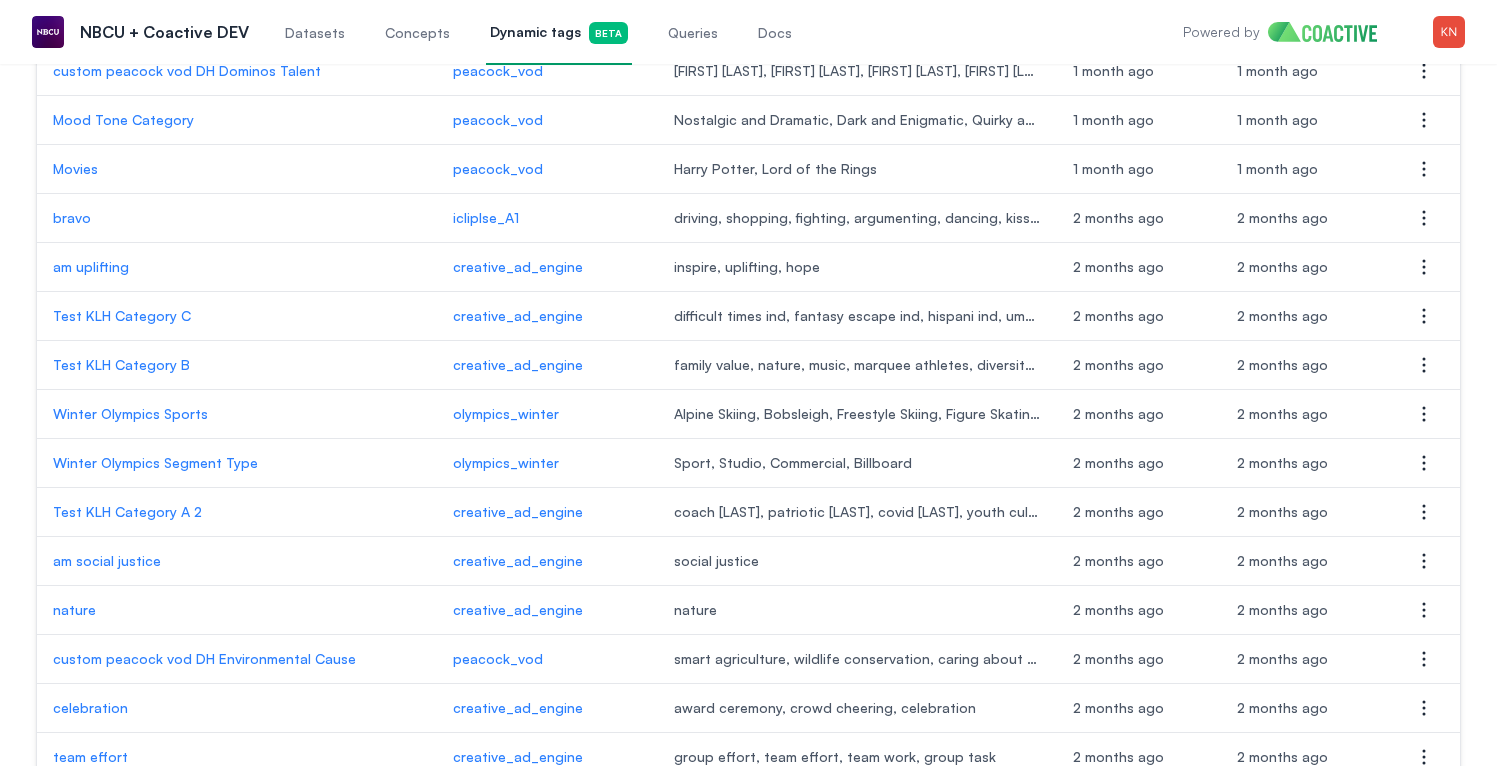 scroll, scrollTop: 1744, scrollLeft: 0, axis: vertical 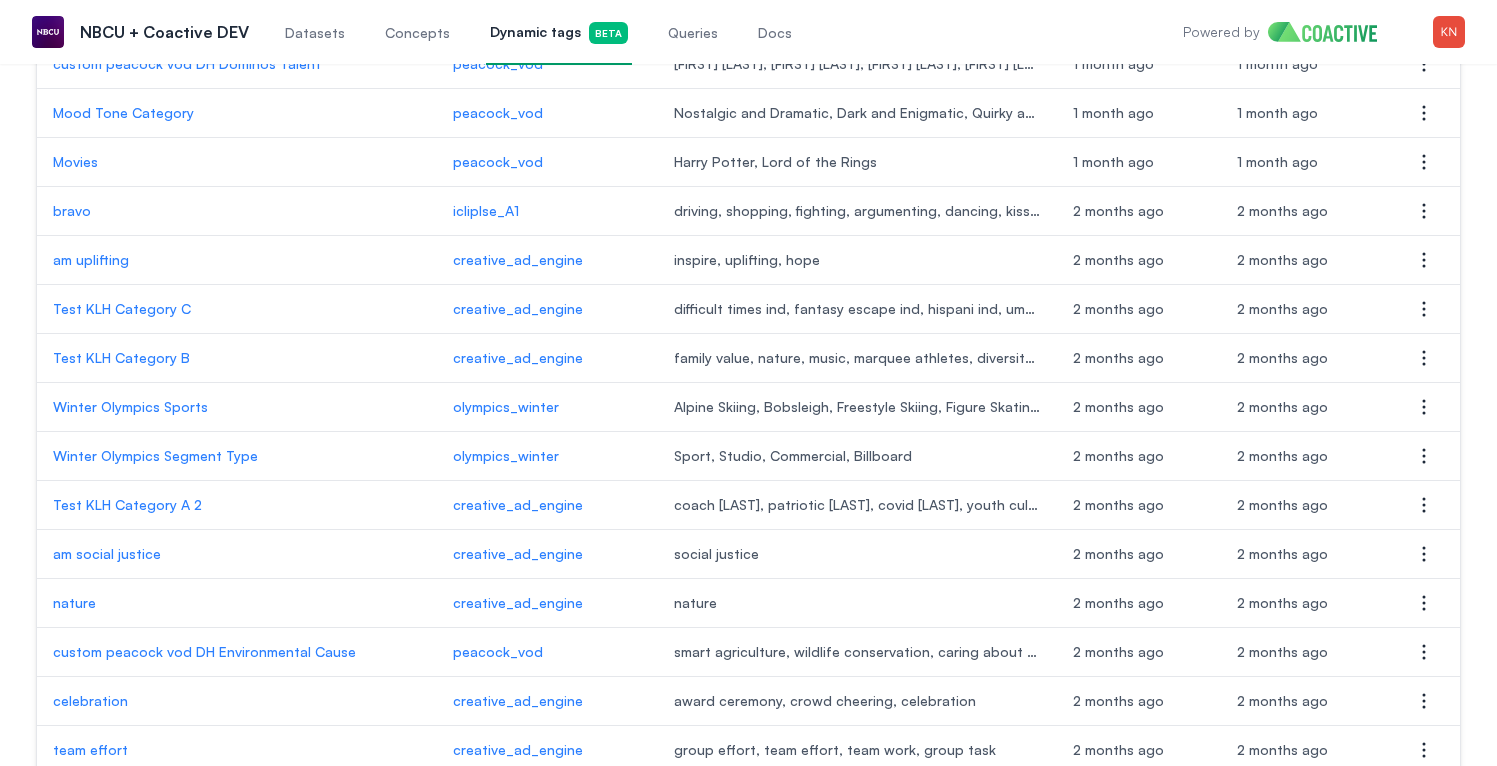 click on "Test KLH Category A 2" at bounding box center [237, 505] 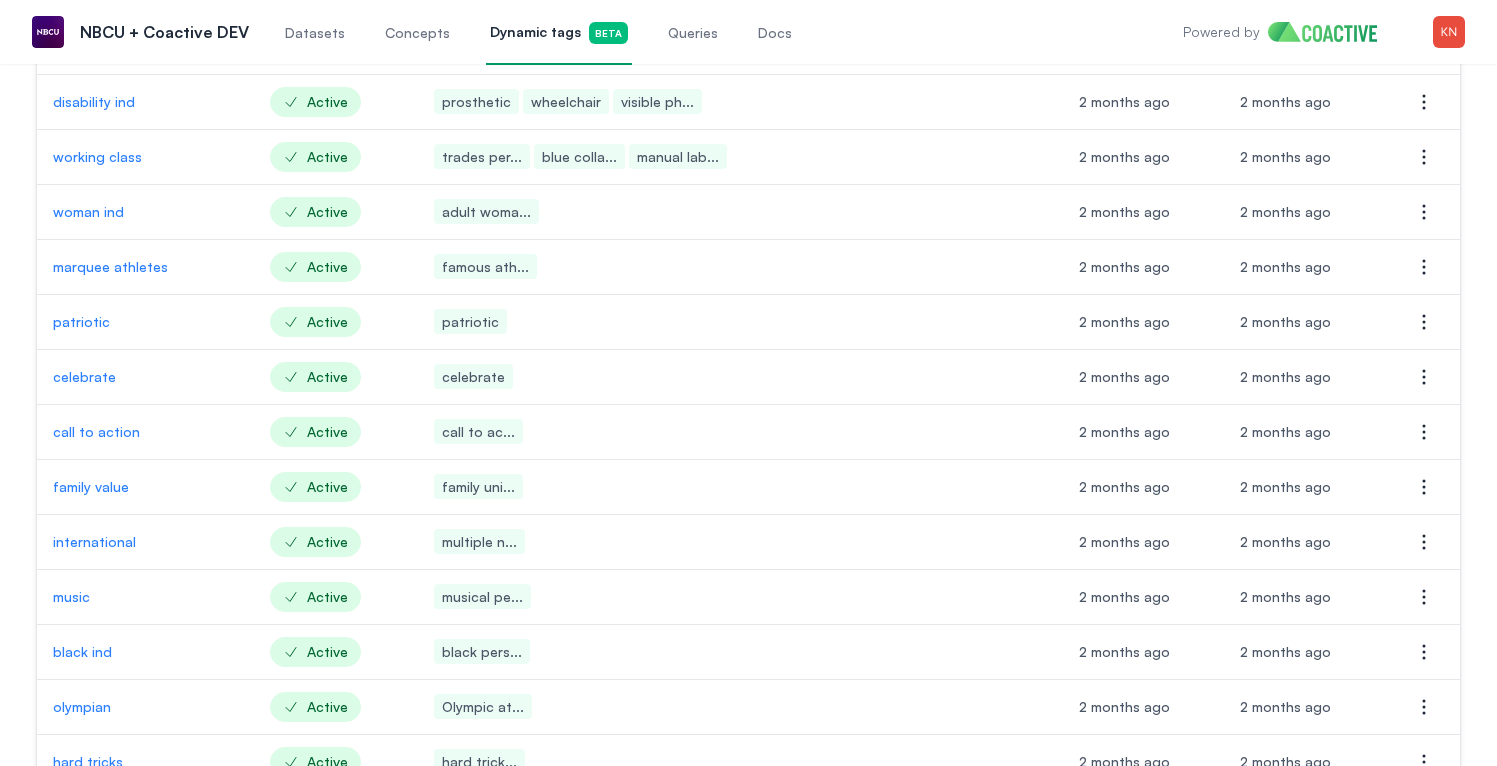 scroll, scrollTop: 570, scrollLeft: 0, axis: vertical 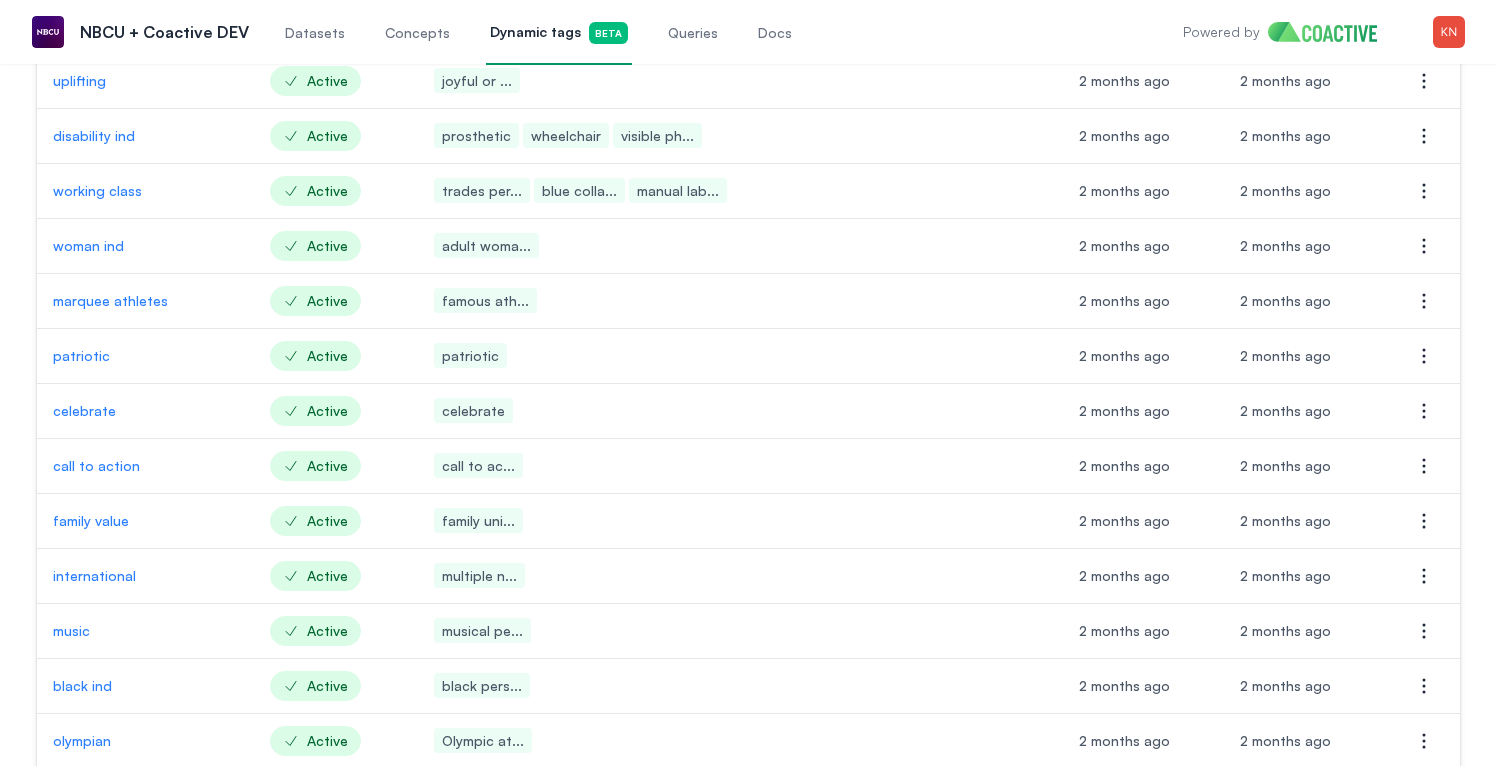 click on "woman ind" at bounding box center (145, 246) 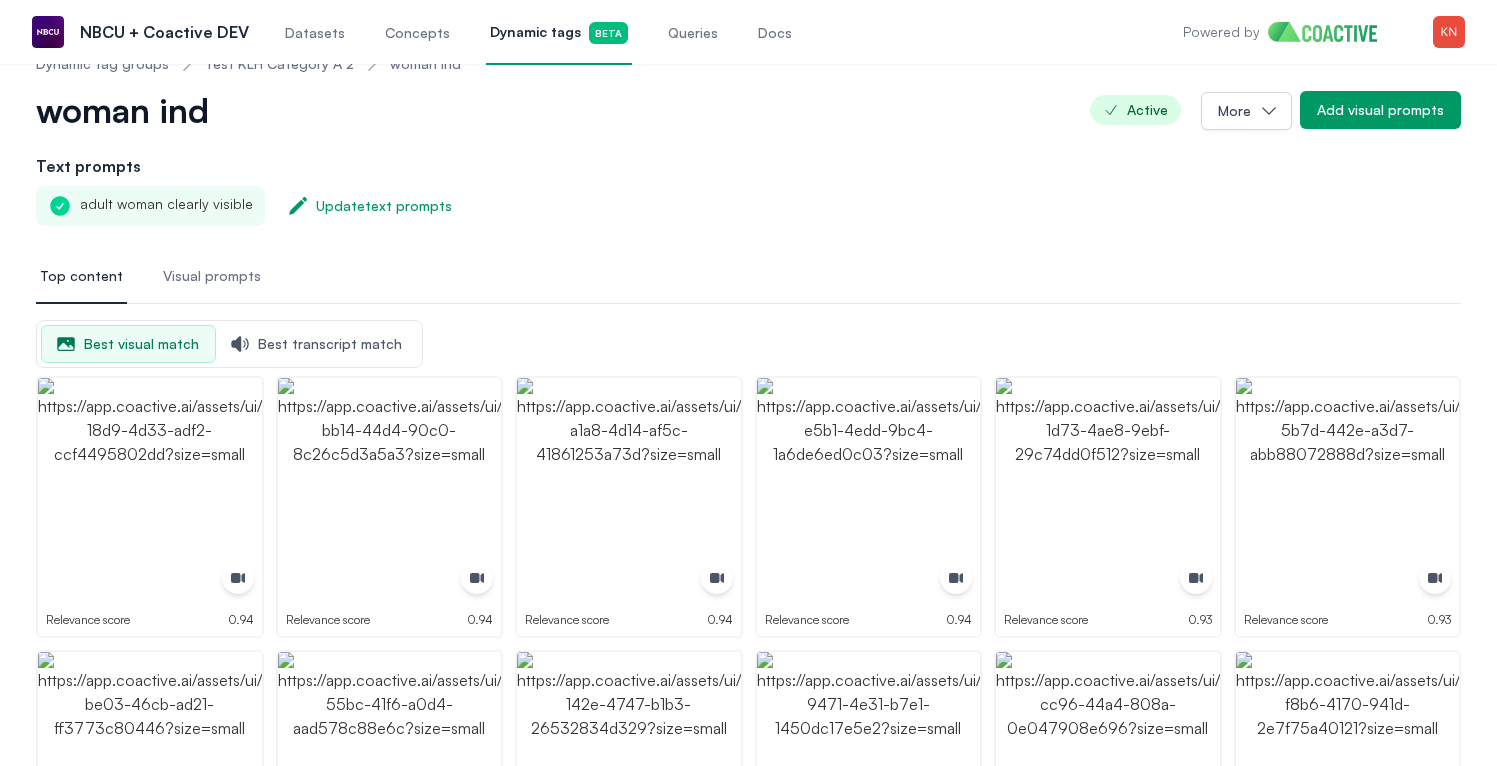 scroll, scrollTop: 0, scrollLeft: 0, axis: both 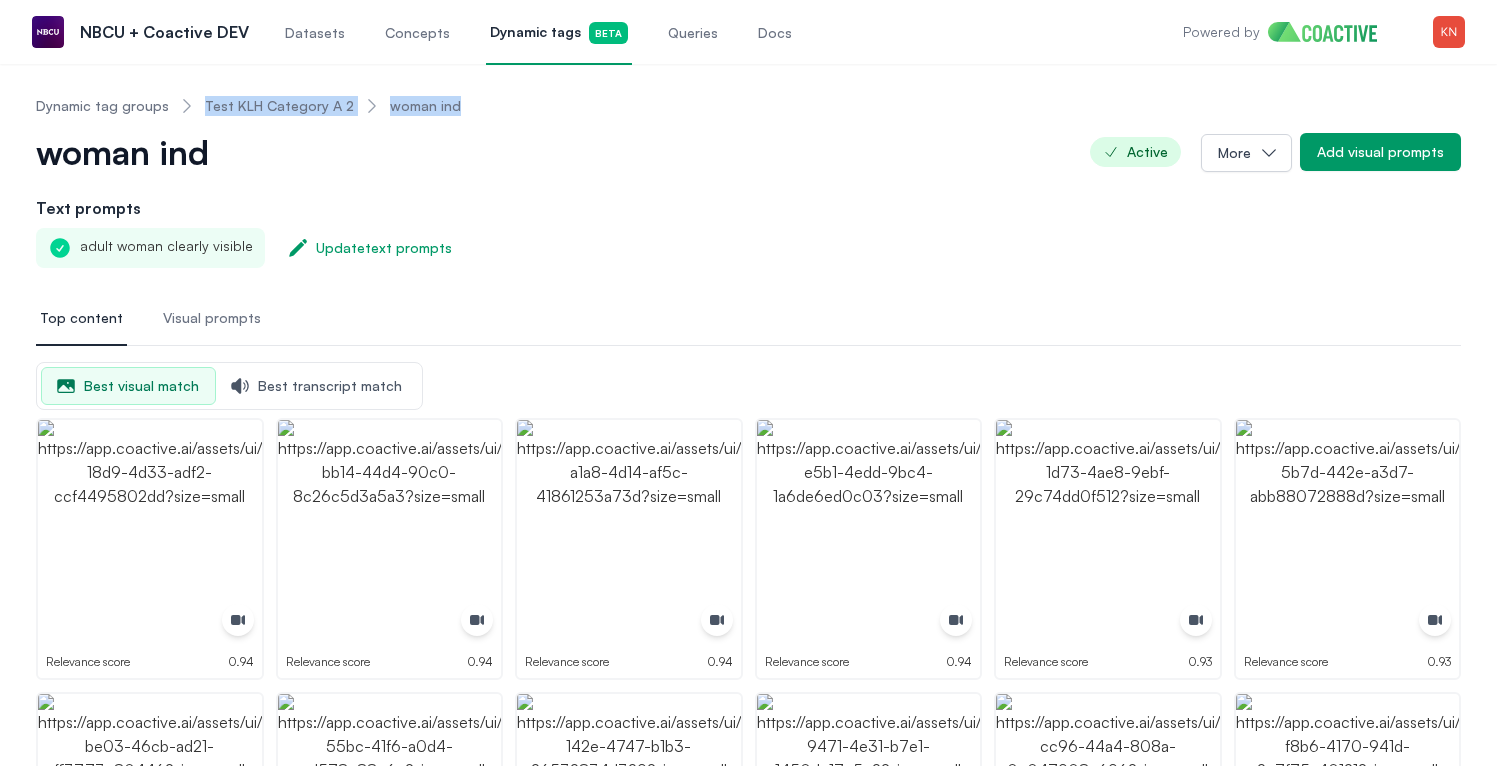 drag, startPoint x: 195, startPoint y: 103, endPoint x: 469, endPoint y: 104, distance: 274.00183 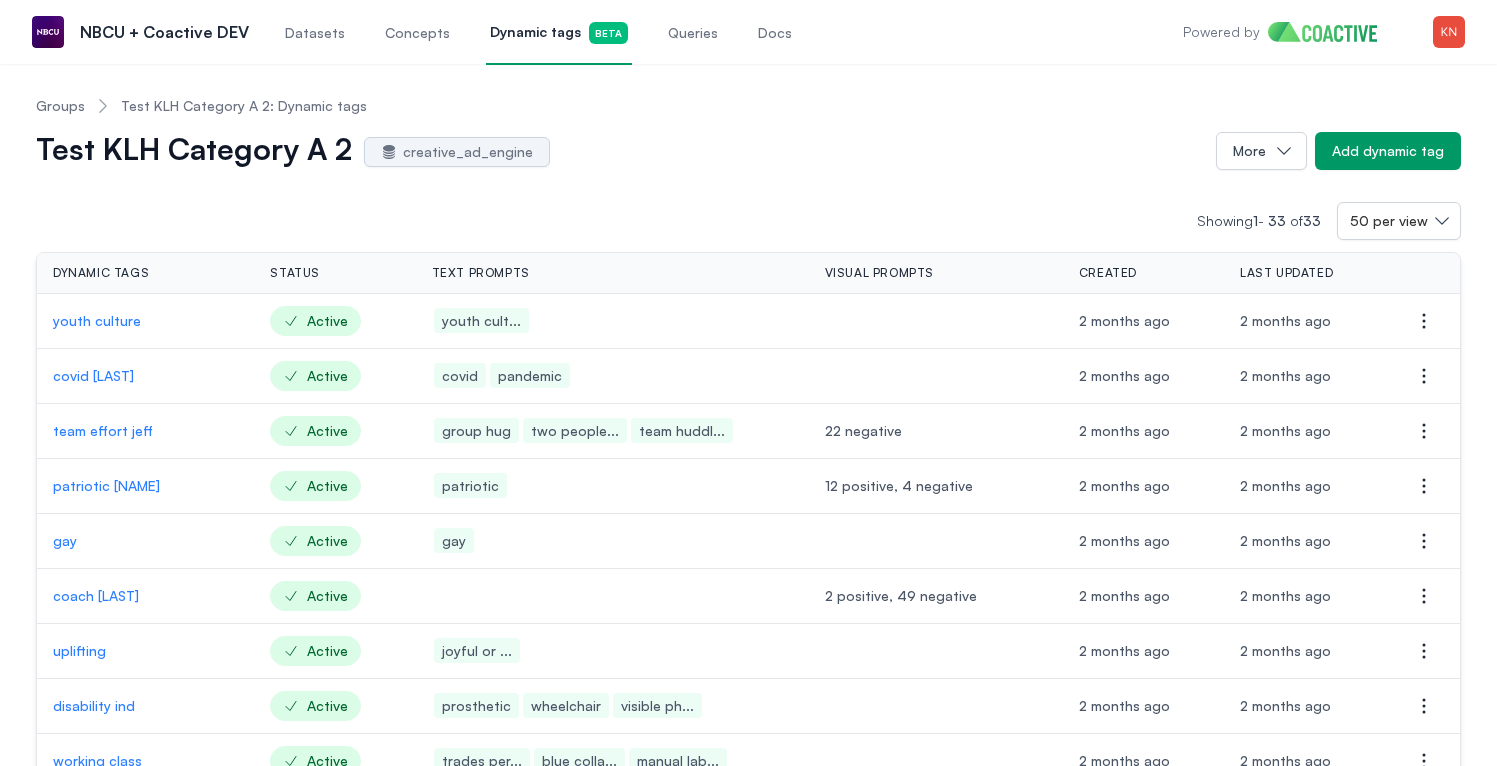 click on "Dynamic tags Beta" at bounding box center [559, 33] 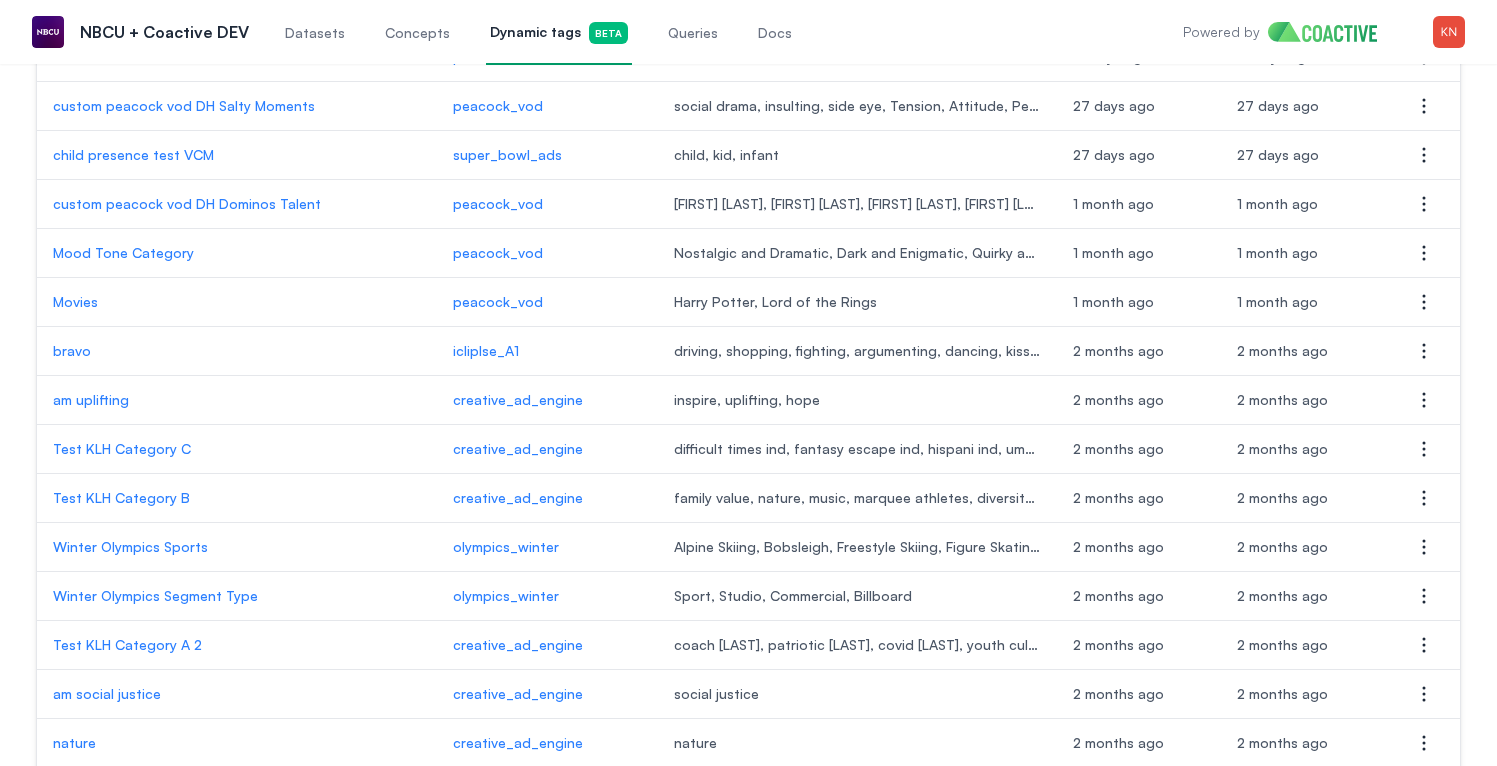 scroll, scrollTop: 1883, scrollLeft: 0, axis: vertical 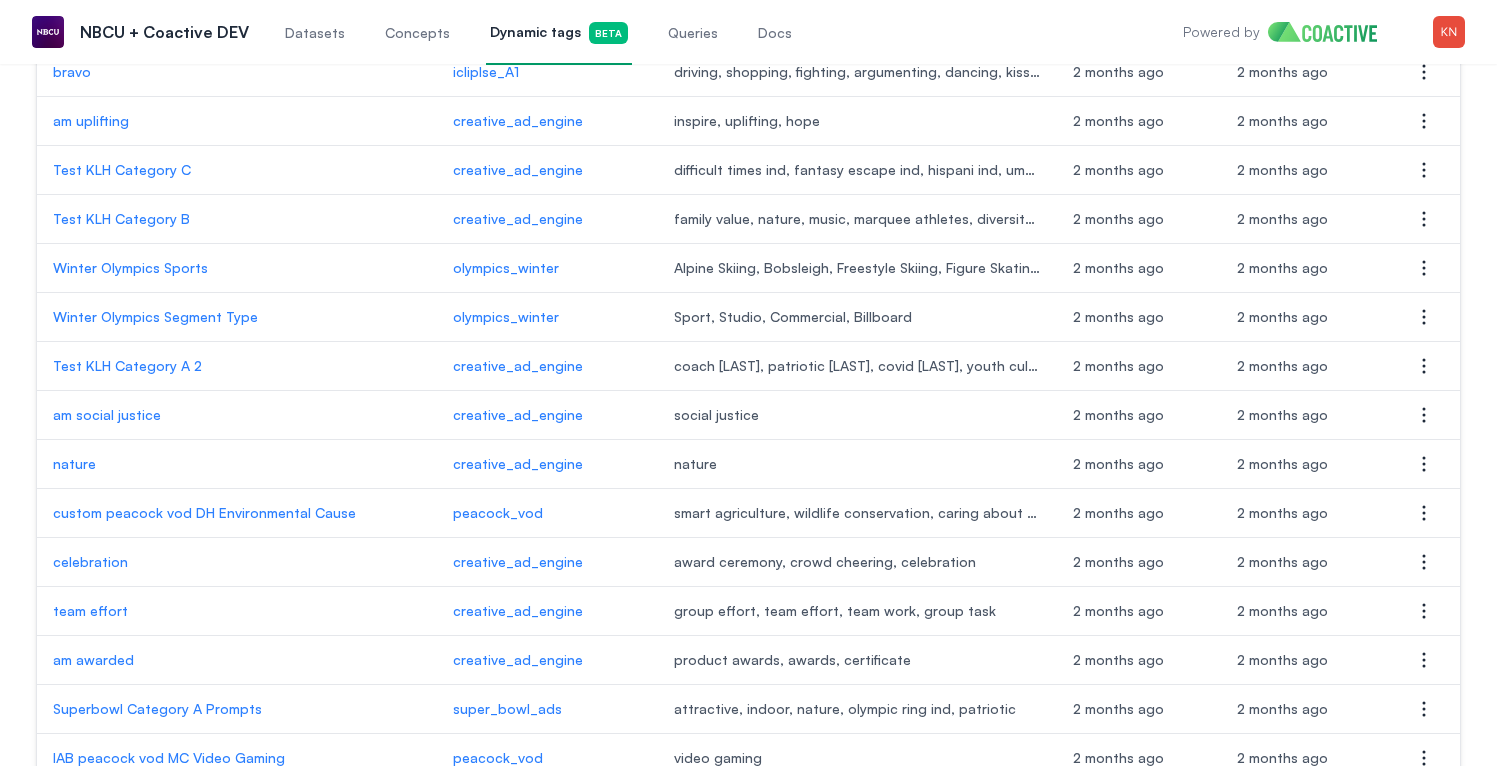 click on "creative_ad_engine" at bounding box center [547, 366] 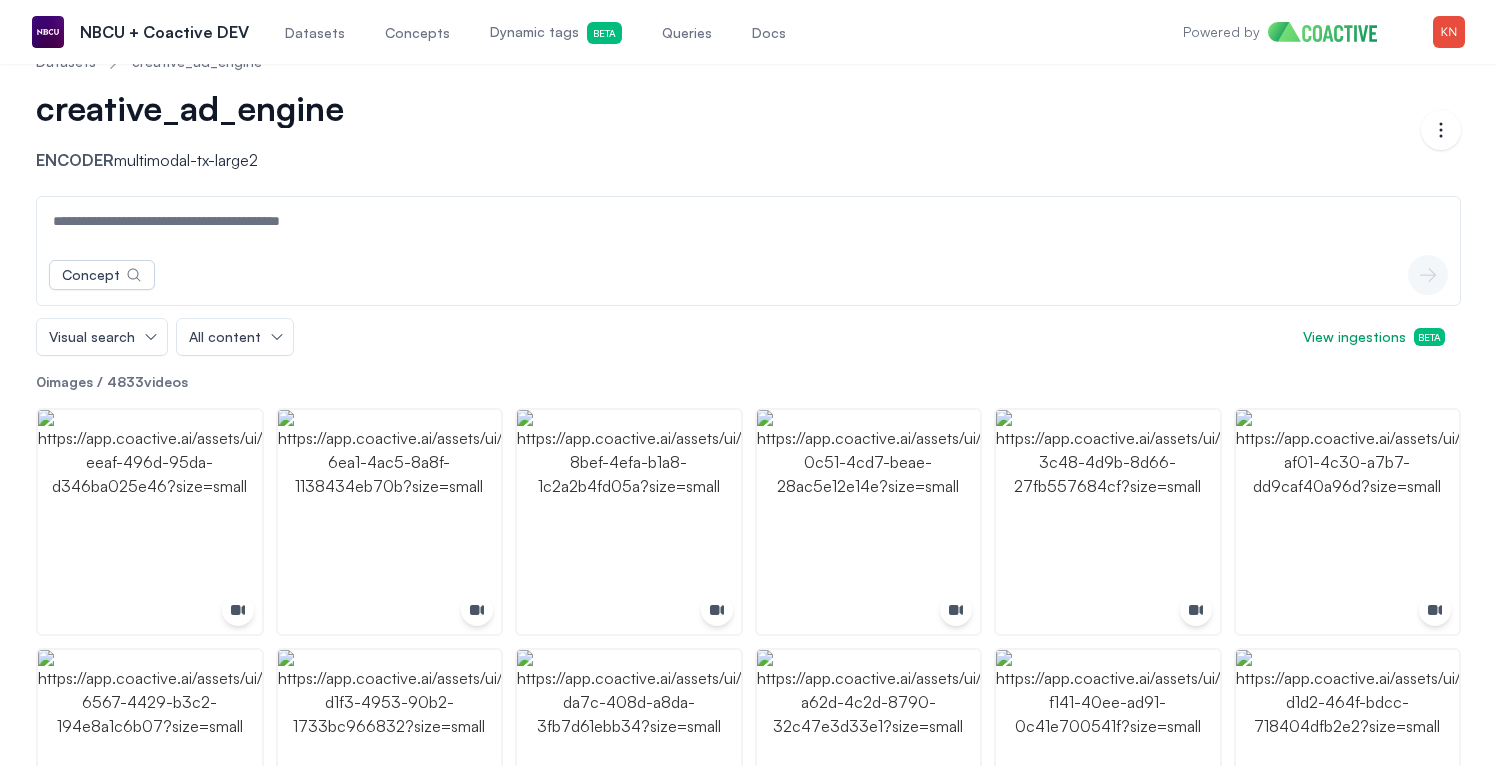 scroll, scrollTop: 42, scrollLeft: 0, axis: vertical 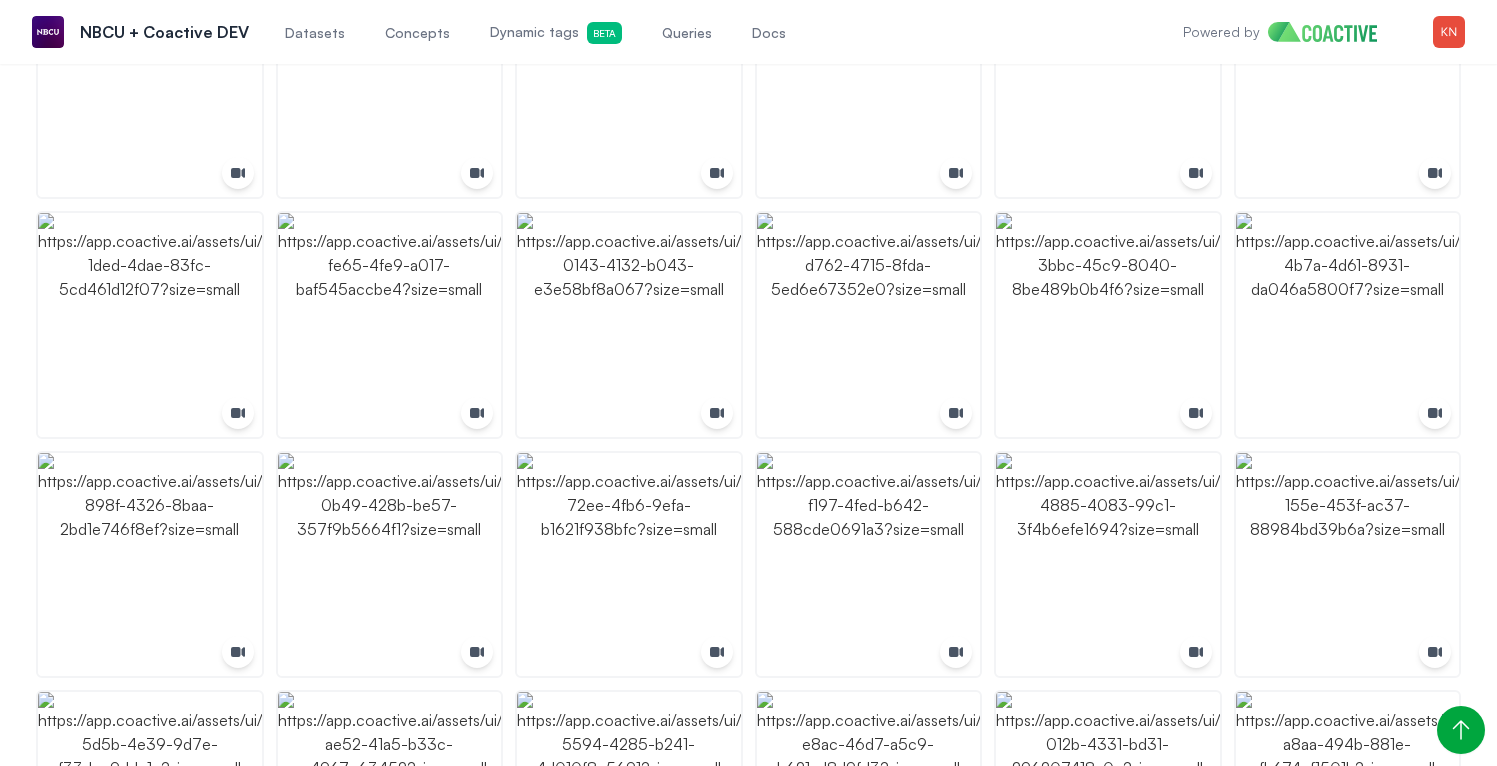 click on "Dynamic tags Beta" at bounding box center [556, 32] 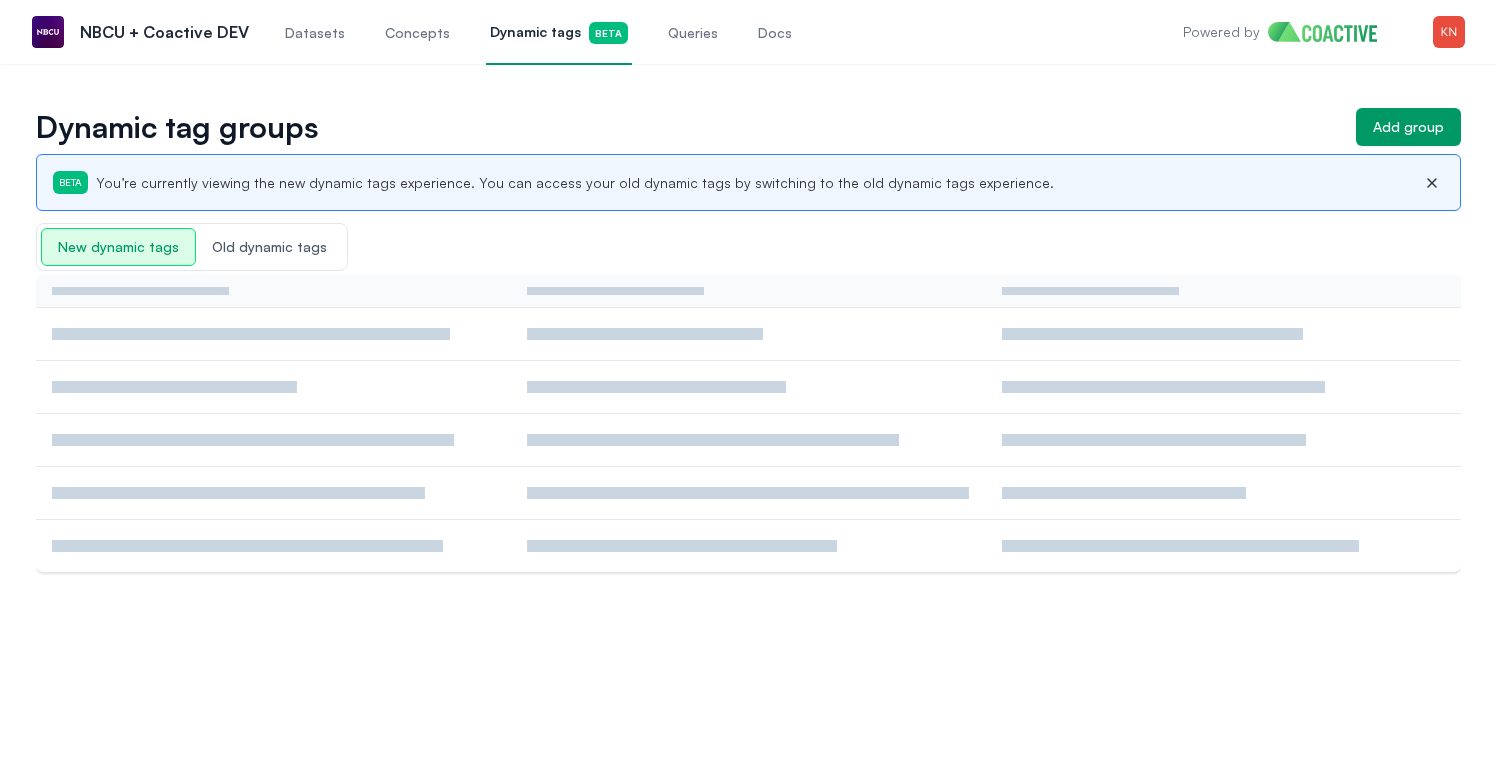 scroll, scrollTop: 0, scrollLeft: 0, axis: both 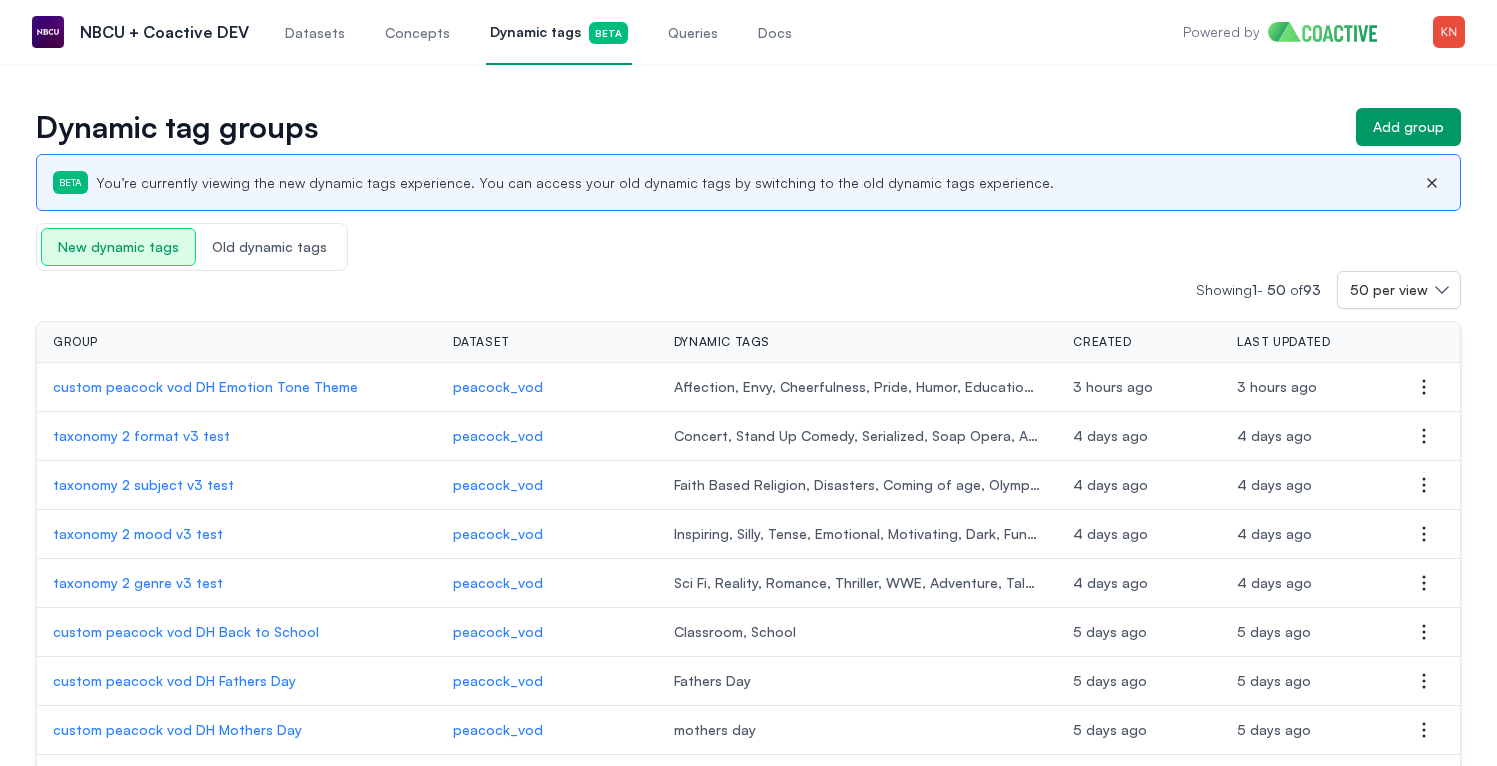 click on "Datasets" at bounding box center (315, 32) 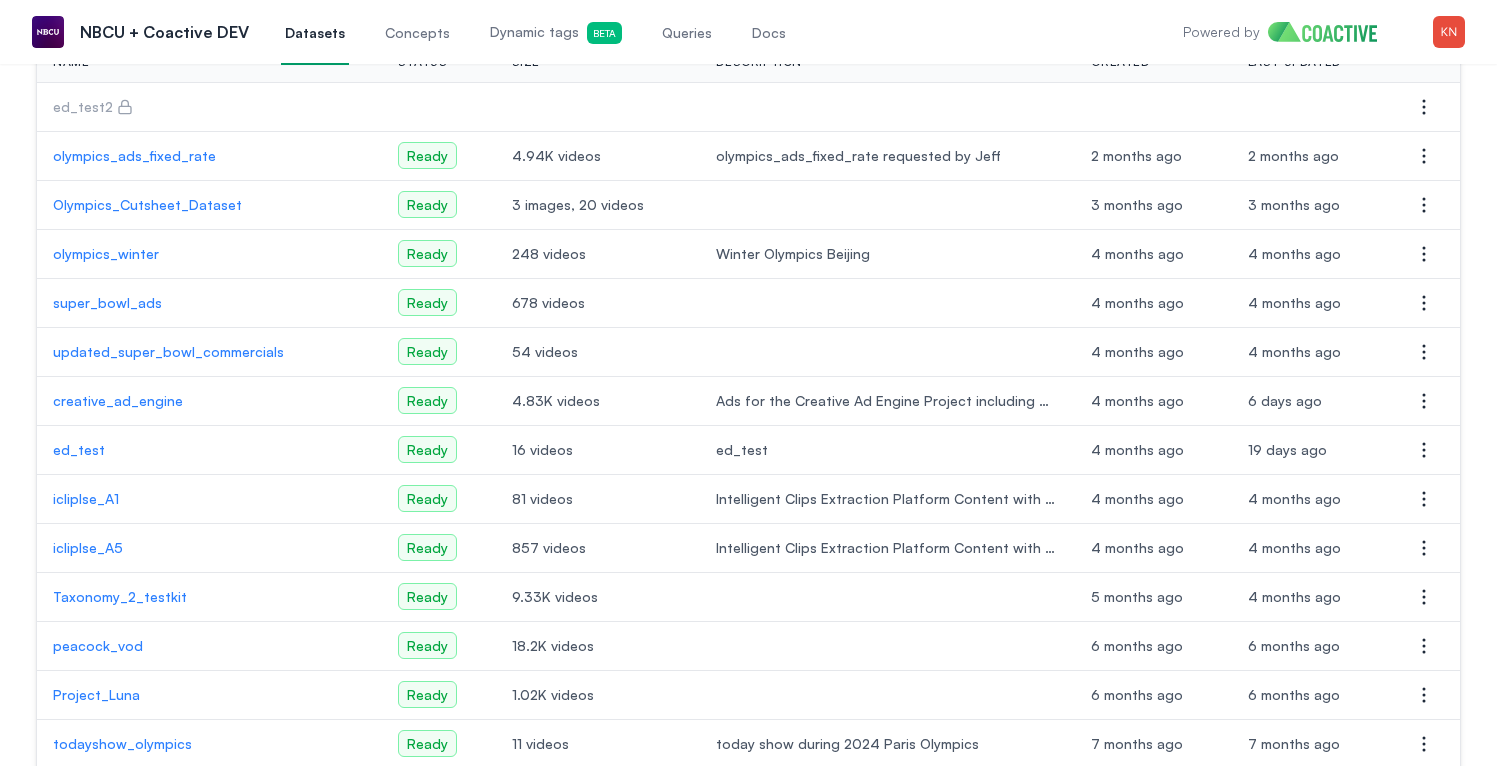 scroll, scrollTop: 202, scrollLeft: 0, axis: vertical 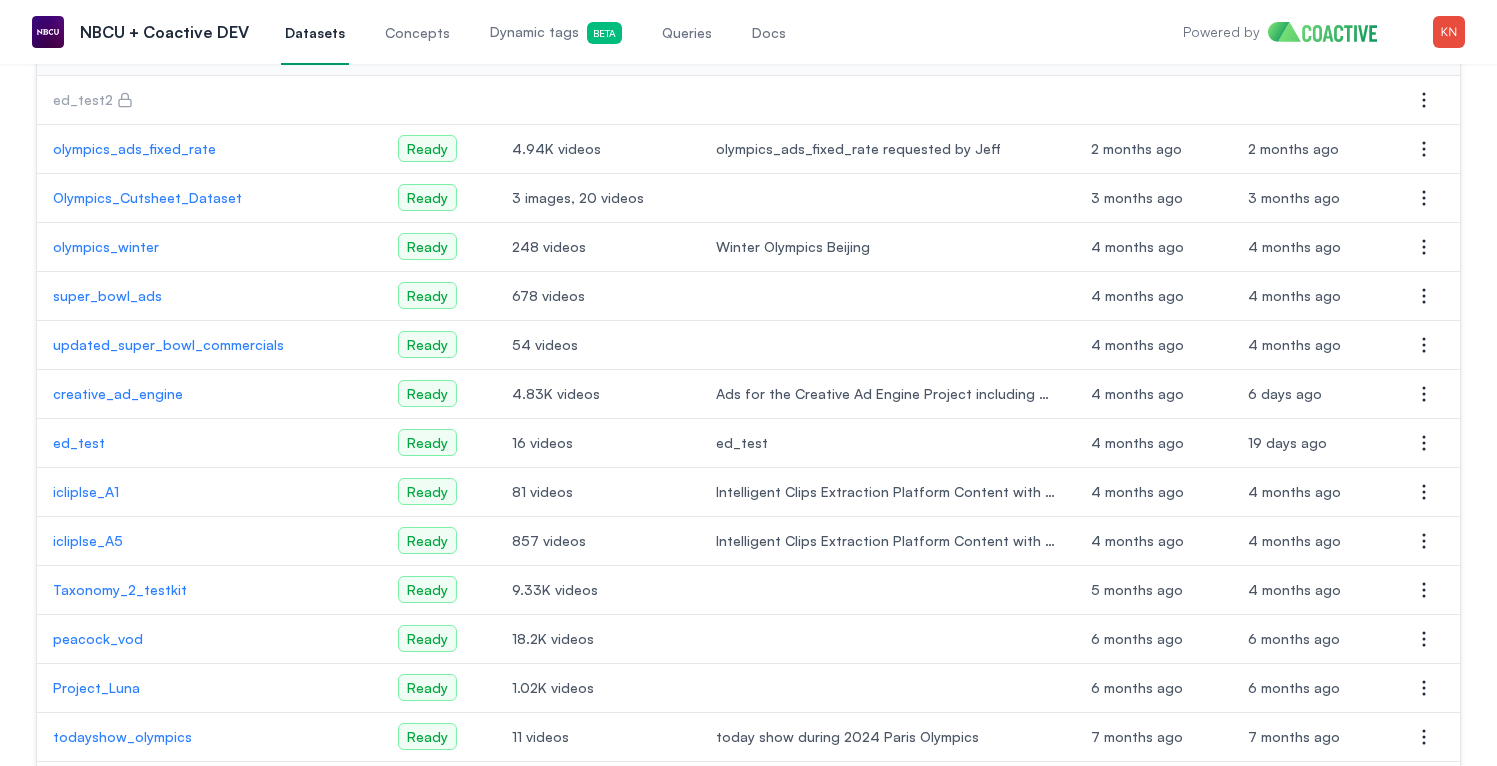 click on "creative_ad_engine" at bounding box center (209, 394) 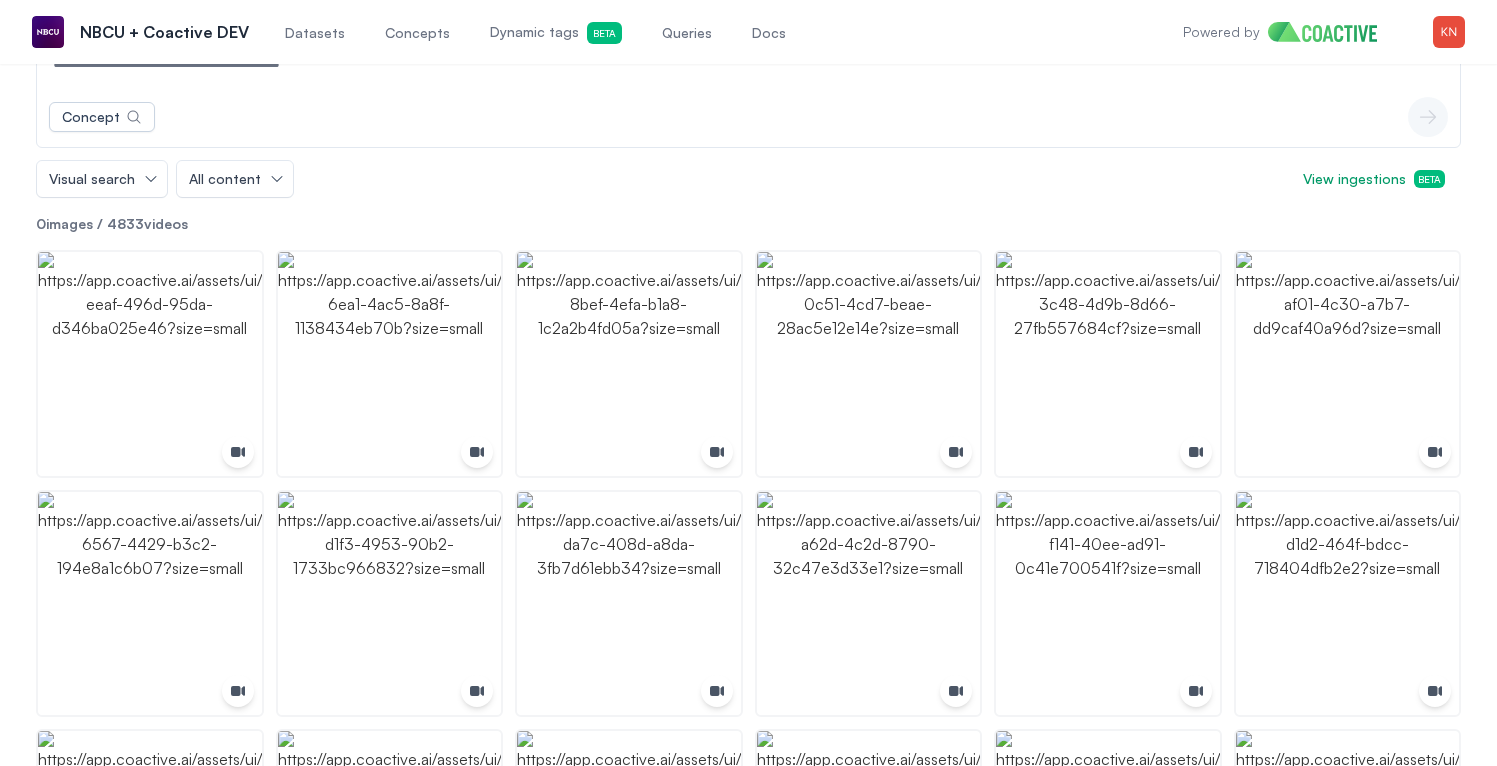 click on "Dynamic tags Beta" at bounding box center [556, 32] 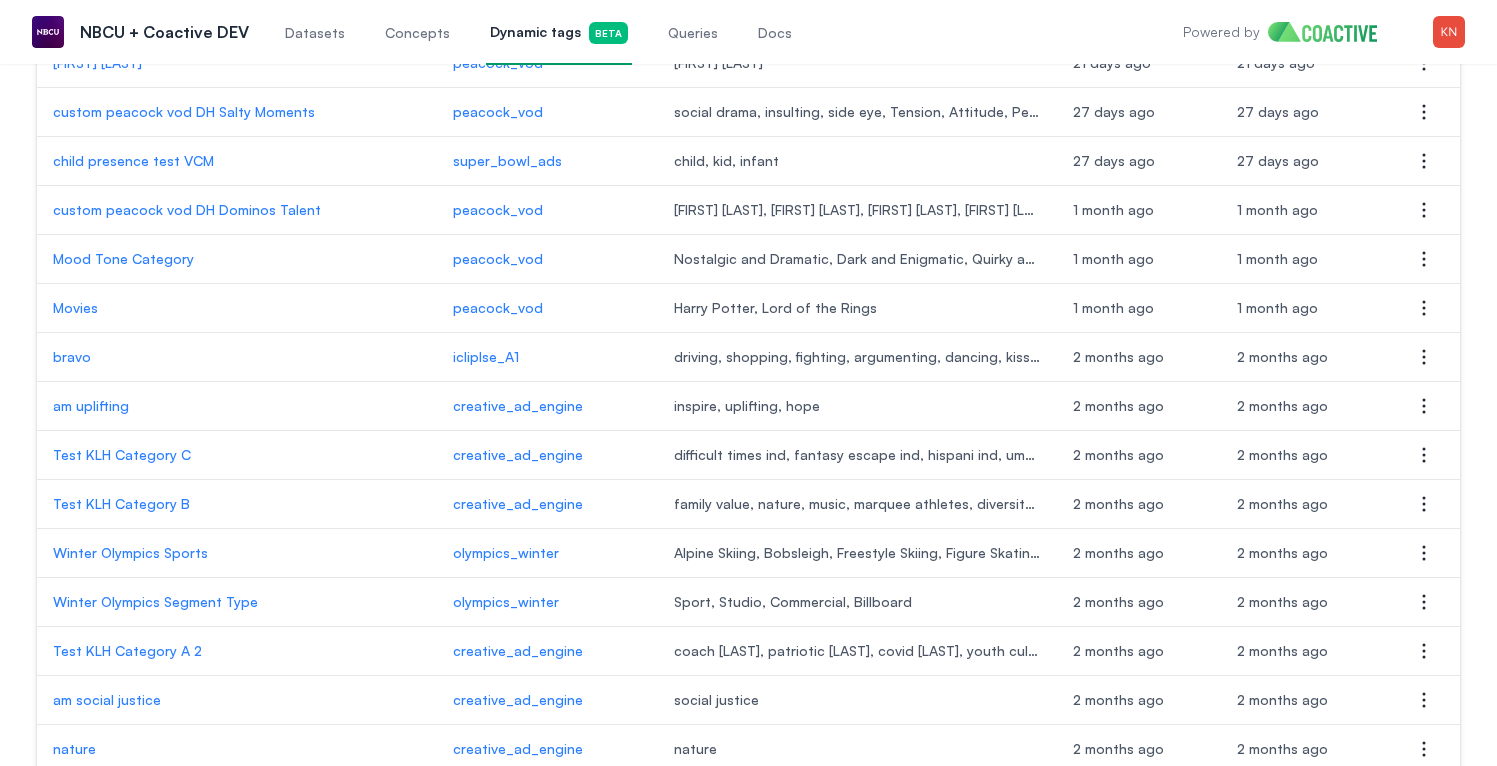 scroll, scrollTop: 1652, scrollLeft: 0, axis: vertical 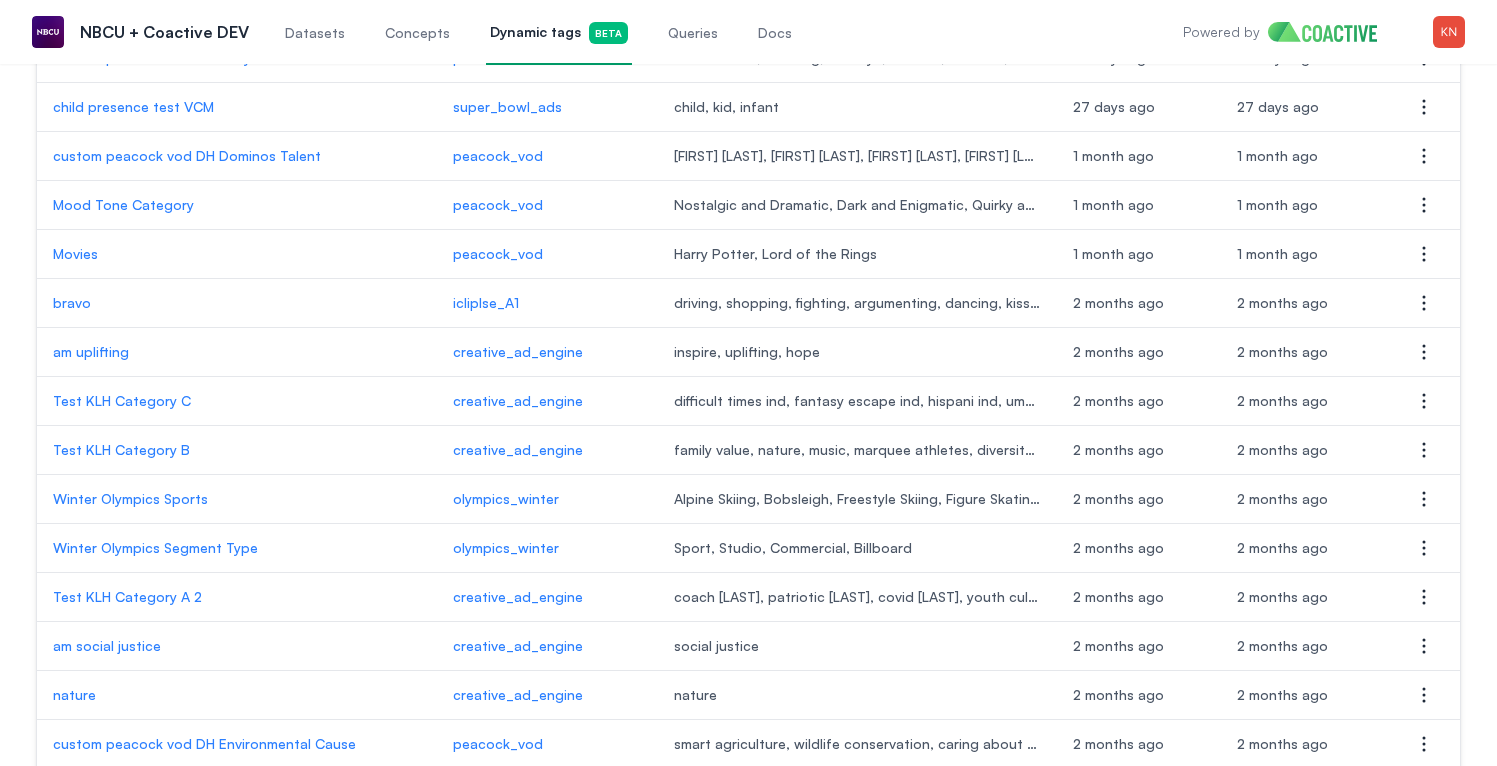 click on "Test KLH Category A 2" at bounding box center (237, 597) 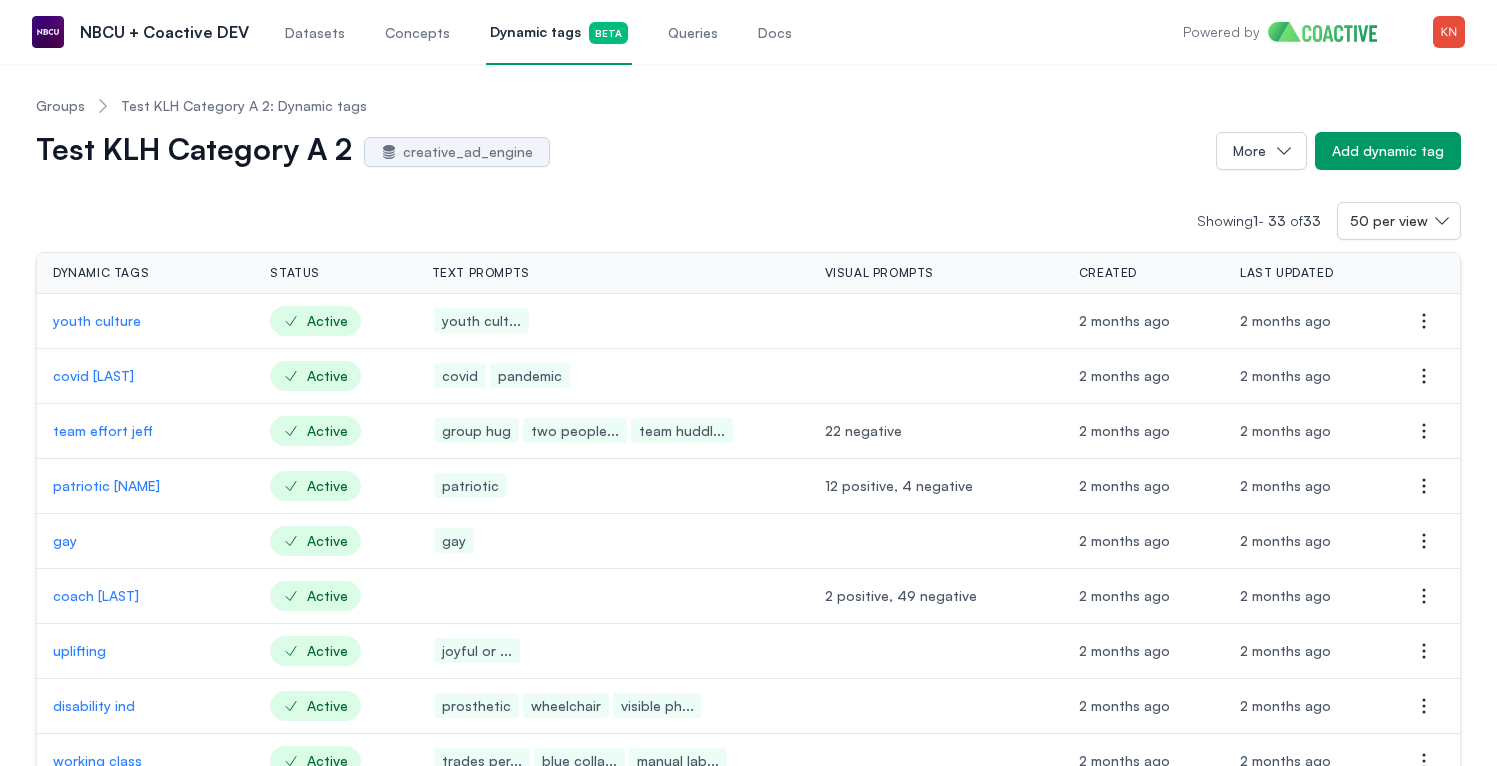 click on "Test KLH Category A 2 creative_ad_engine" at bounding box center (618, 151) 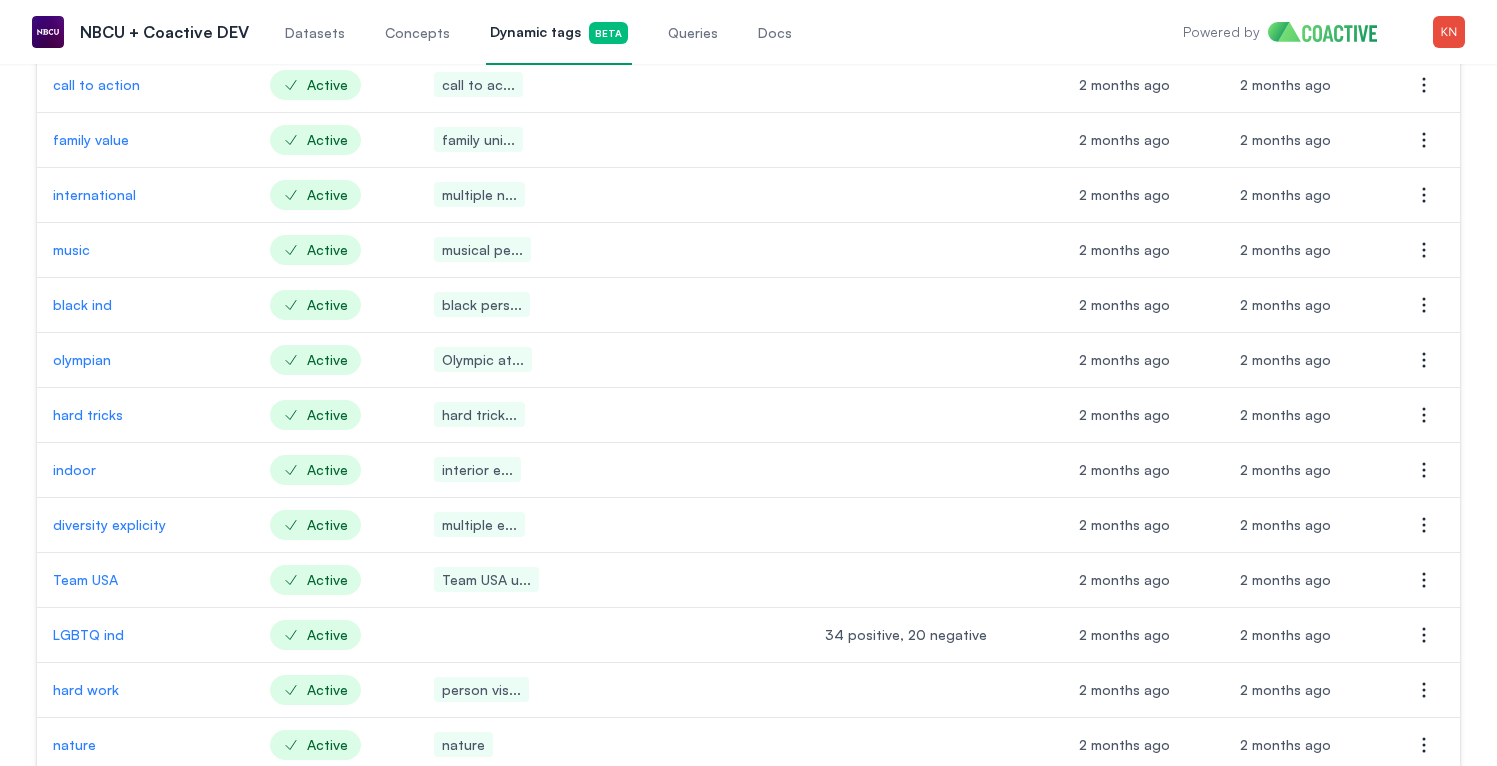 scroll, scrollTop: 968, scrollLeft: 0, axis: vertical 